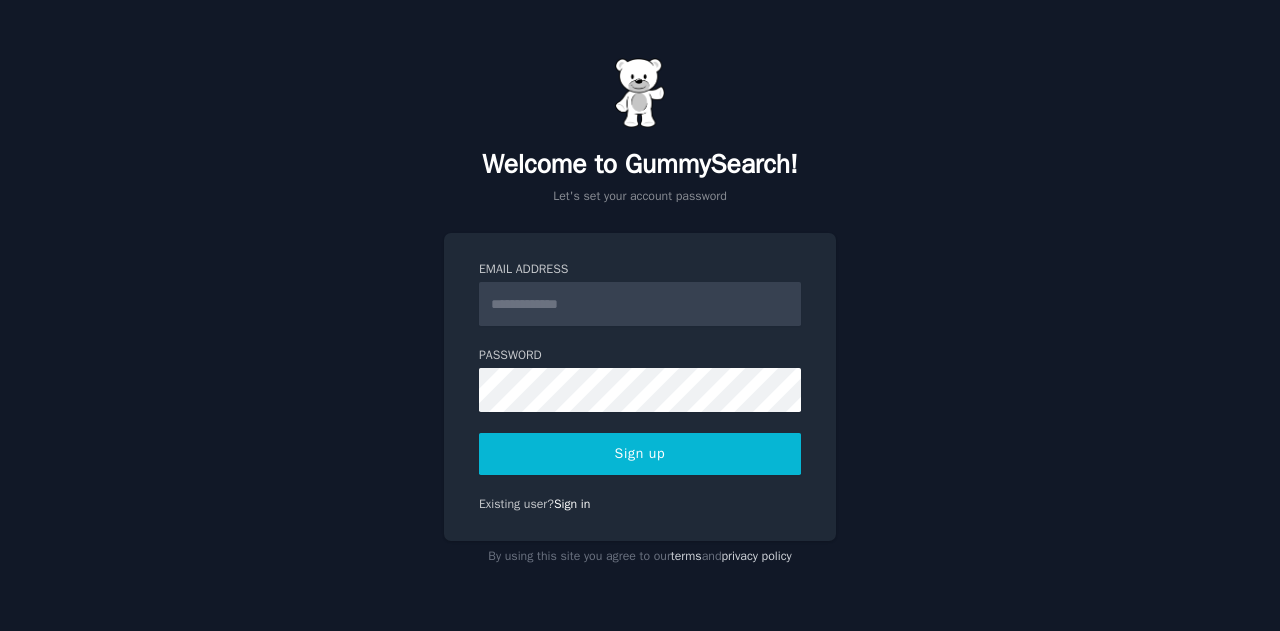 scroll, scrollTop: 0, scrollLeft: 0, axis: both 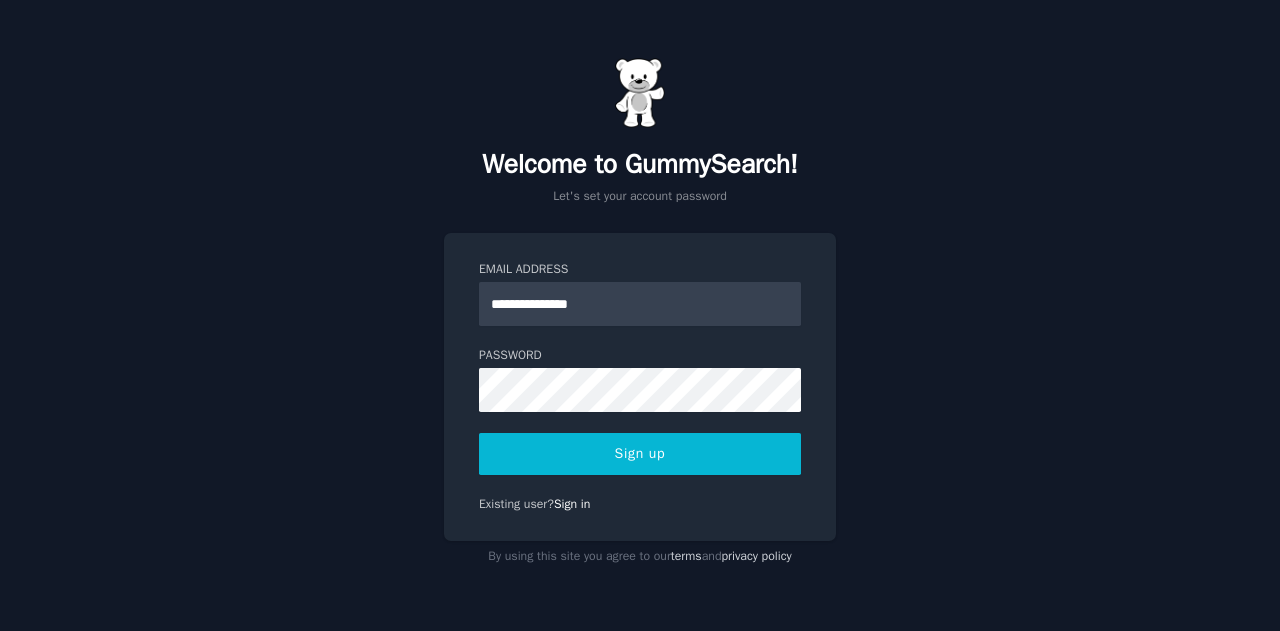 type on "**********" 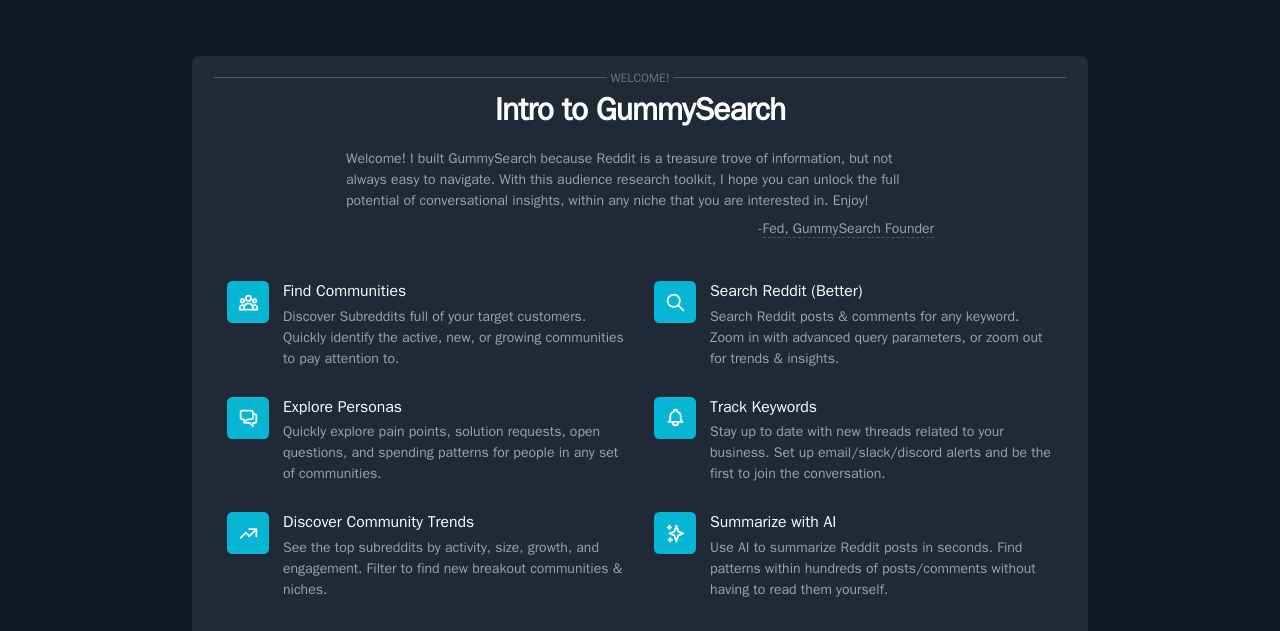 scroll, scrollTop: 0, scrollLeft: 0, axis: both 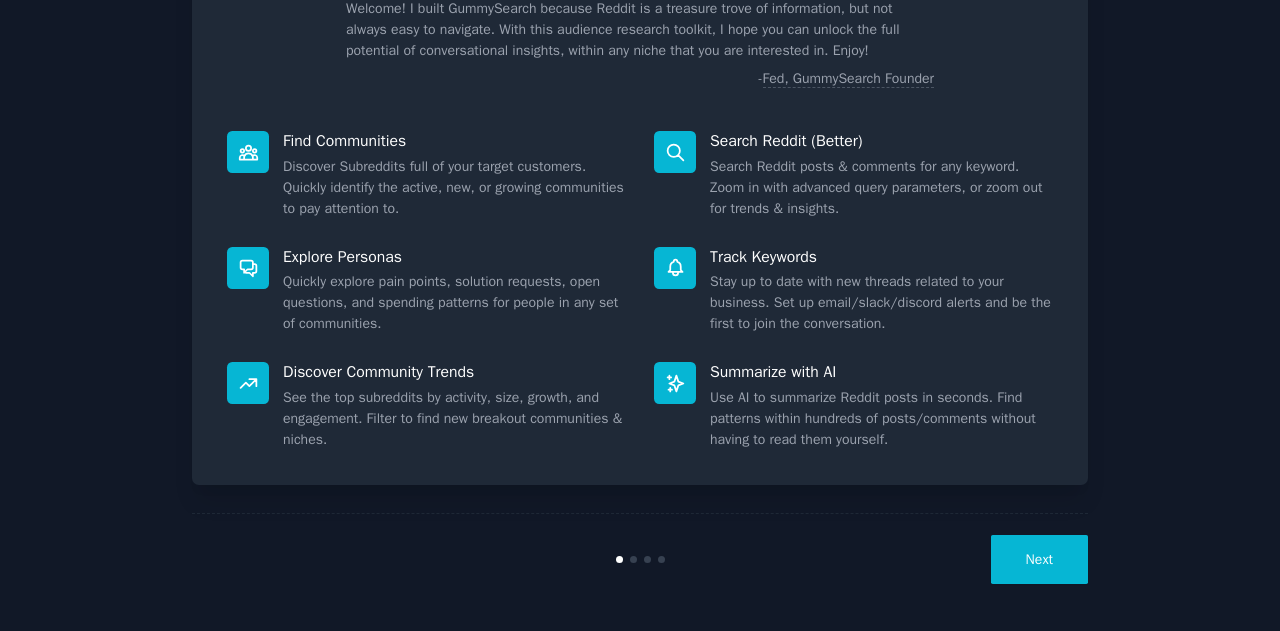 click on "Next" at bounding box center (1039, 559) 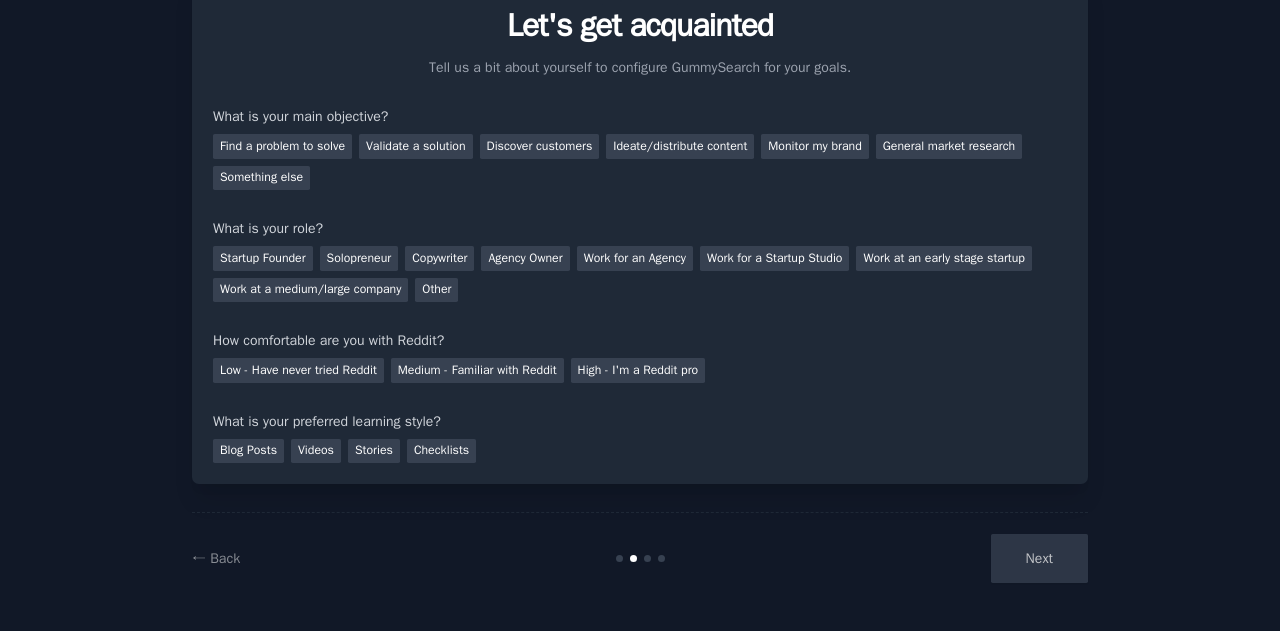 click on "Find a problem to solve" at bounding box center (282, 146) 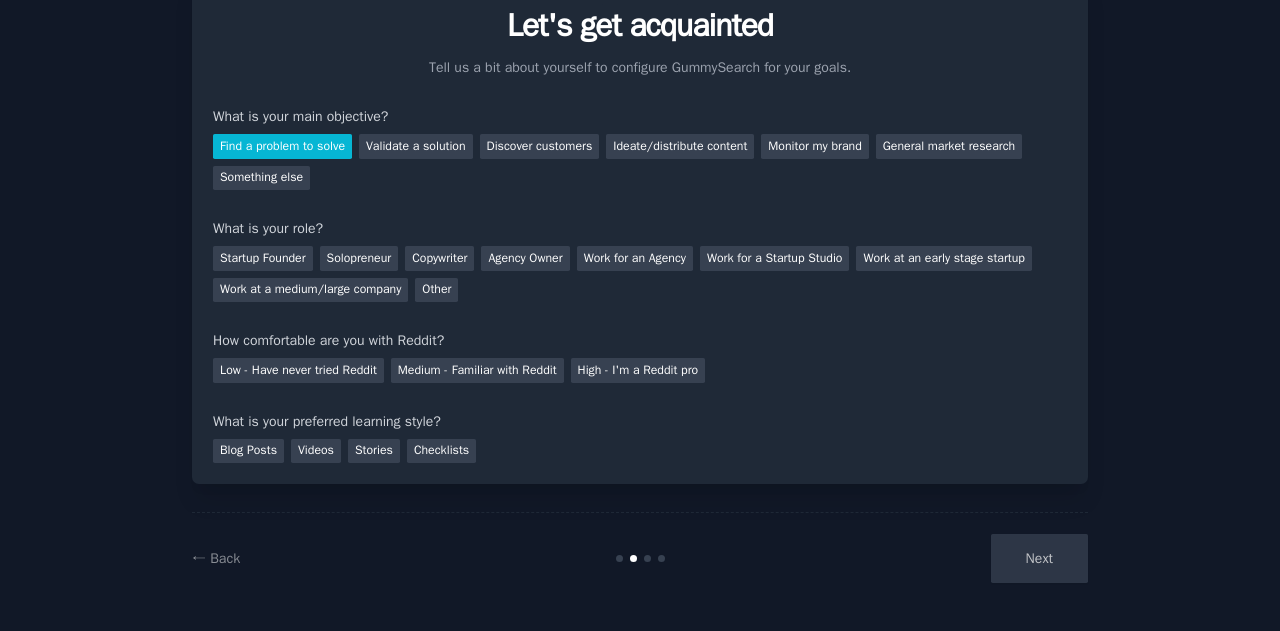 click on "Solopreneur" at bounding box center (359, 258) 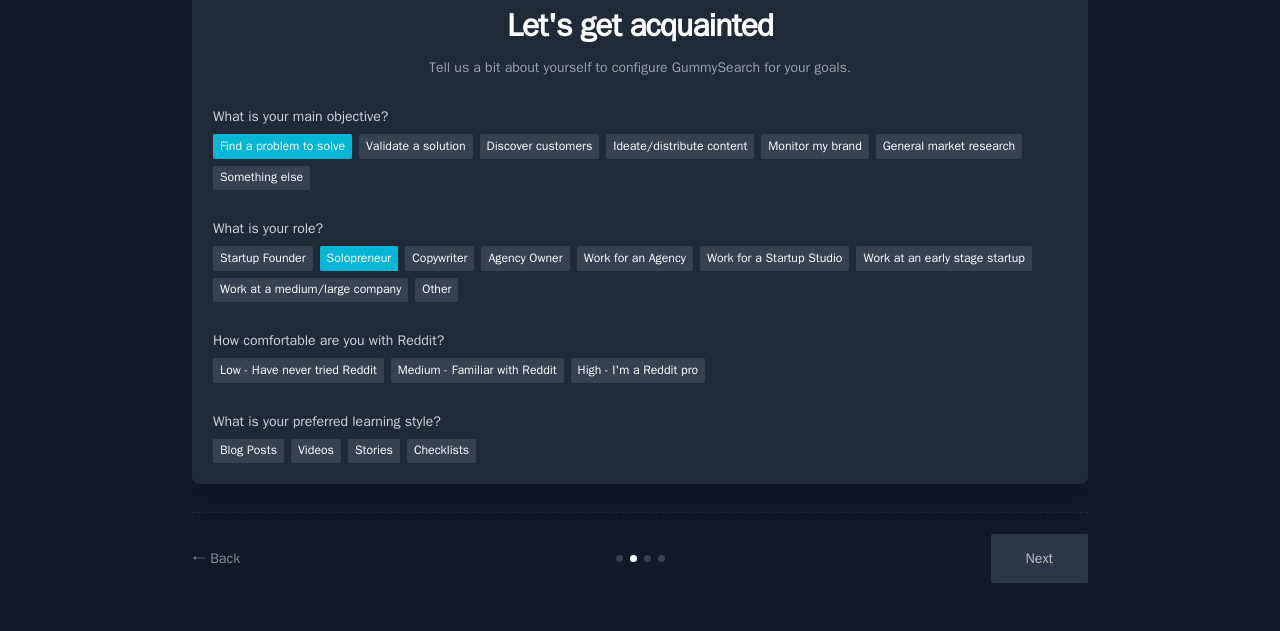 click on "Startup Founder" at bounding box center [263, 258] 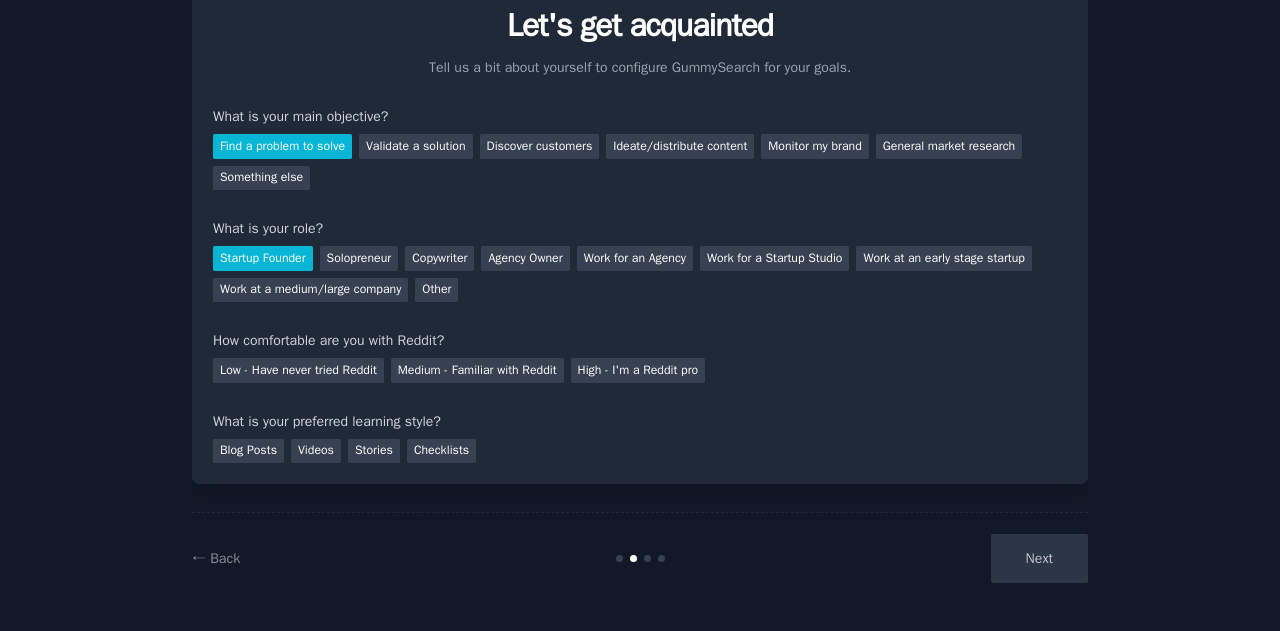 click on "Medium - Familiar with Reddit" at bounding box center [477, 370] 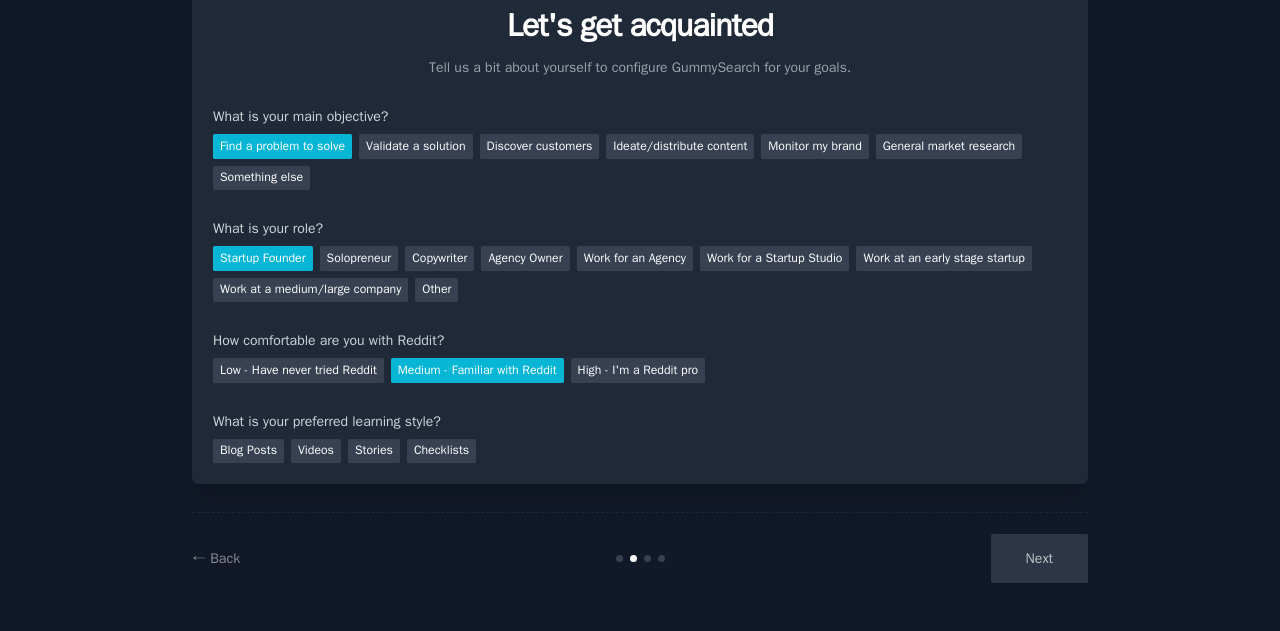 click on "Blog Posts" at bounding box center [248, 451] 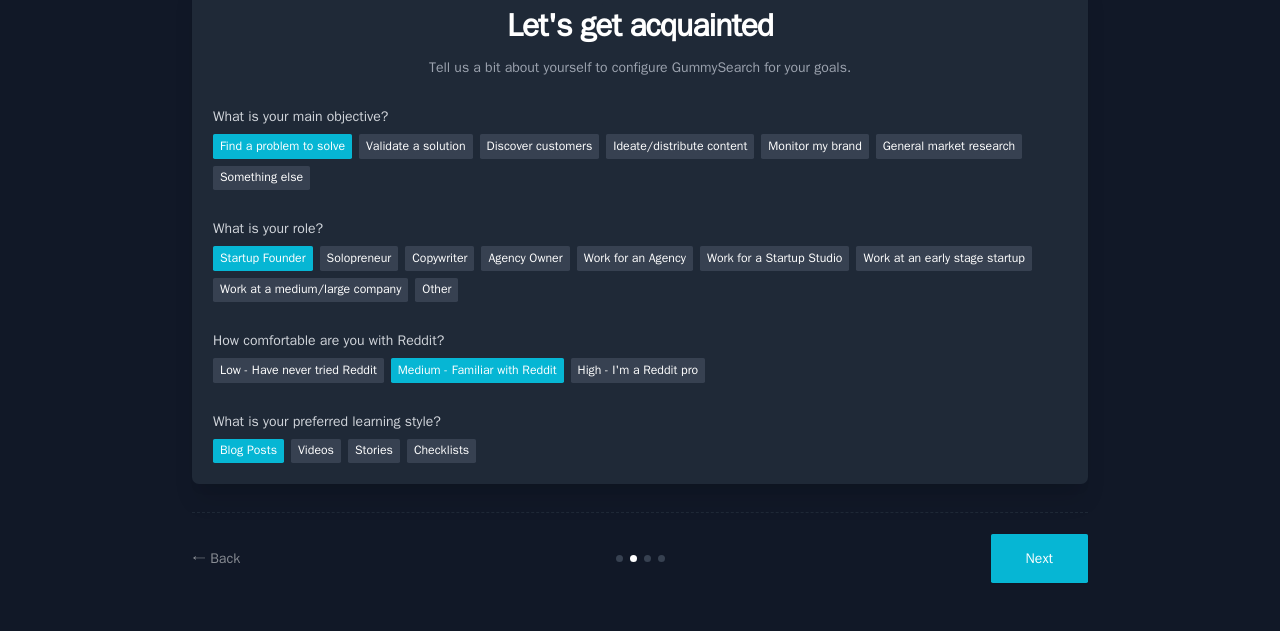 click on "Next" at bounding box center (1039, 558) 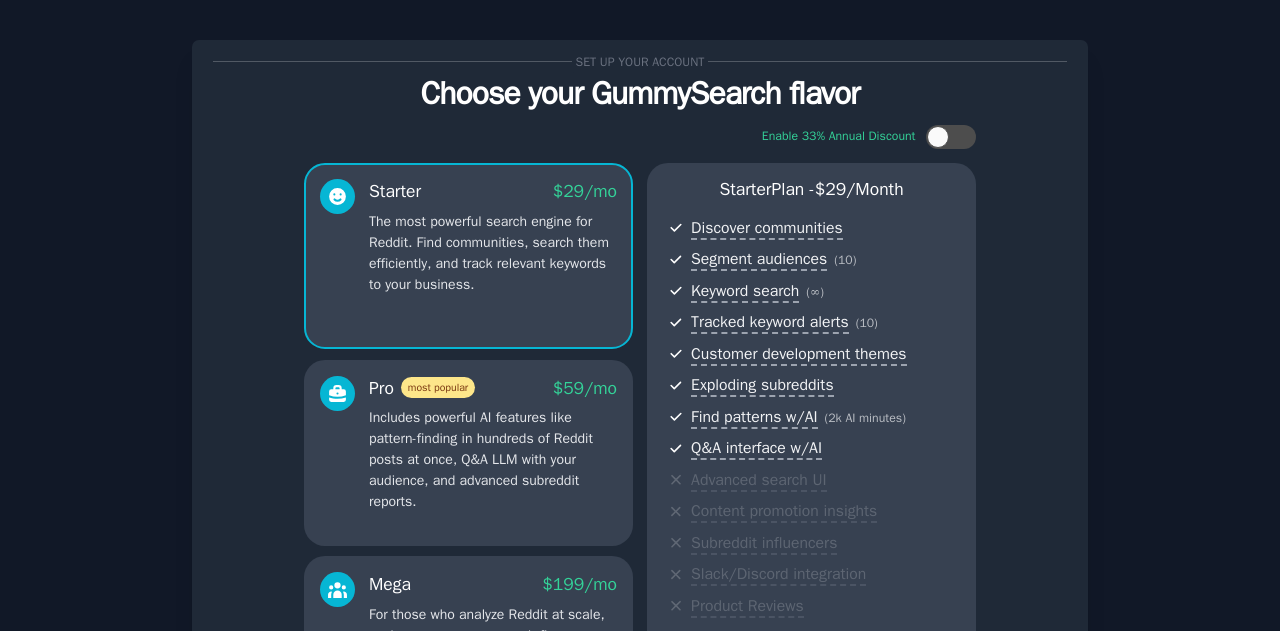 scroll, scrollTop: 0, scrollLeft: 0, axis: both 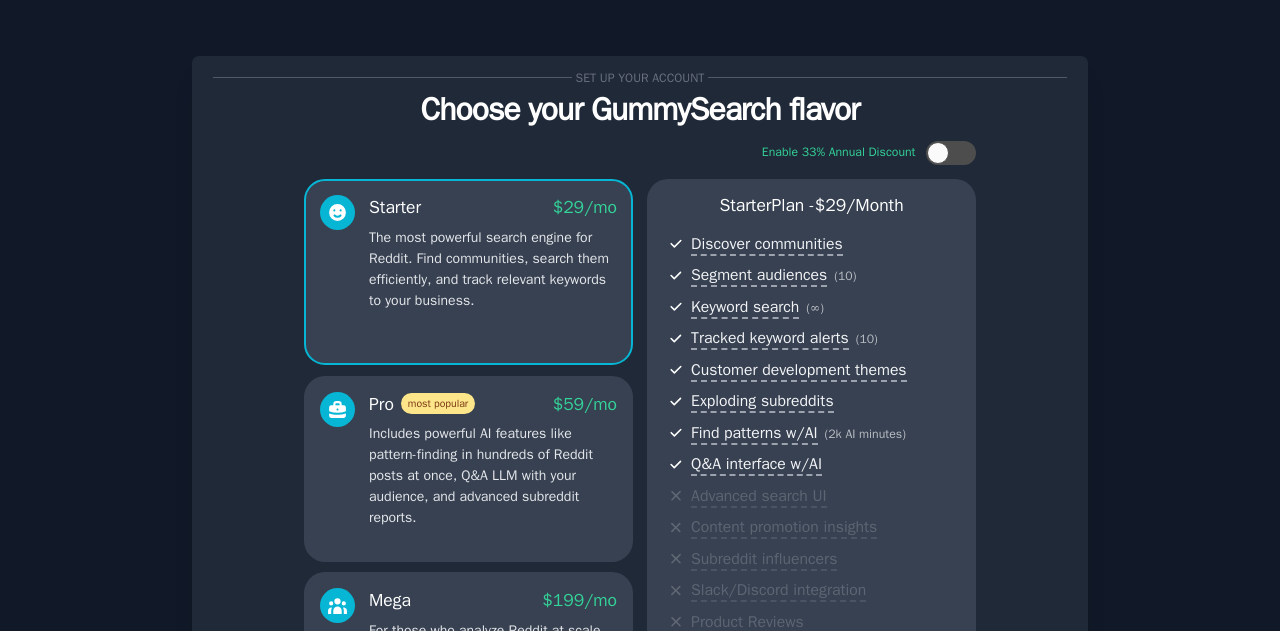 click on "Set up your account Choose your GummySearch flavor Enable 33% Annual Discount Starter $ 29 /mo The most powerful search engine for Reddit. Find communities, search them efficiently, and track relevant keywords to your business. Pro most popular $ 59 /mo Includes powerful AI features like pattern-finding in hundreds of Reddit posts at once, Q&A LLM with your audience, and advanced subreddit reports. Mega $ 199 /mo For those who analyze Reddit at scale, such as customer research firms, startup studios, or content agencies. Comes with 20k AI minutes. Starter  Plan -  $ 29 /month Discover communities Segment audiences ( 10 ) Keyword search ( ∞ ) Tracked keyword alerts ( 10 ) Customer development themes Exploding subreddits Find patterns w/AI ( 2k AI minutes ) Q&A interface w/AI Advanced search UI Content promotion insights Subreddit influencers Slack/Discord integration Product Reviews Try  Starter  for  $10 7 days  trial, then $ 29 /month . Cancel anytime. Continue on free tier ← Back" at bounding box center [640, 474] 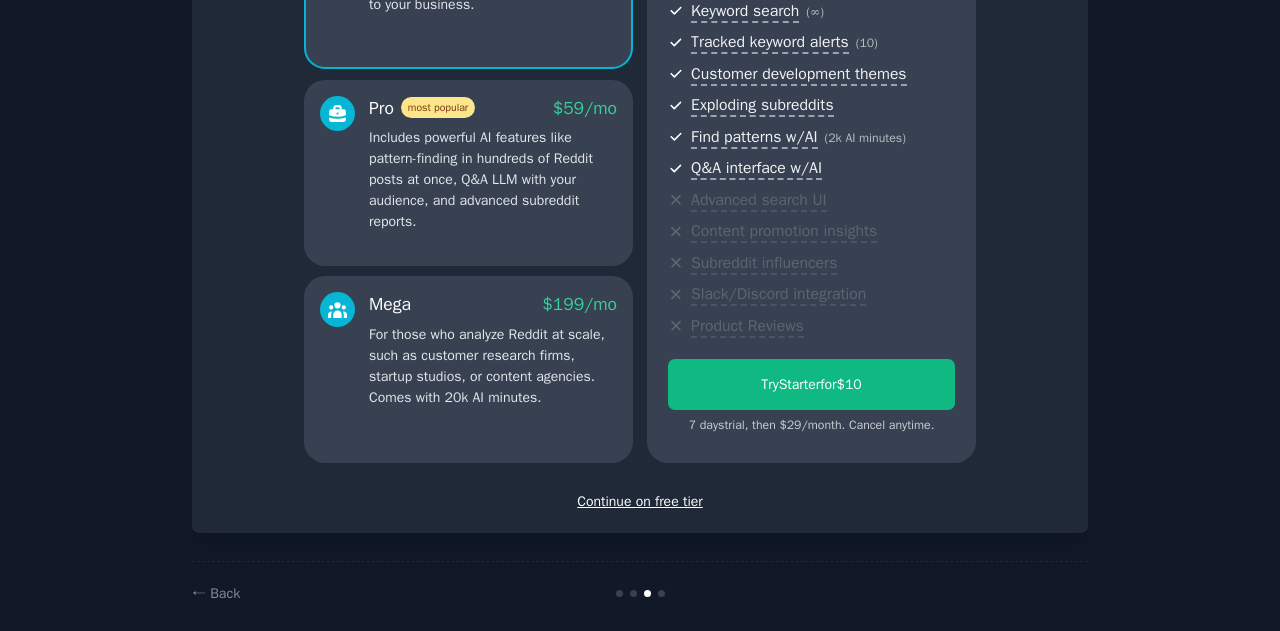 scroll, scrollTop: 300, scrollLeft: 0, axis: vertical 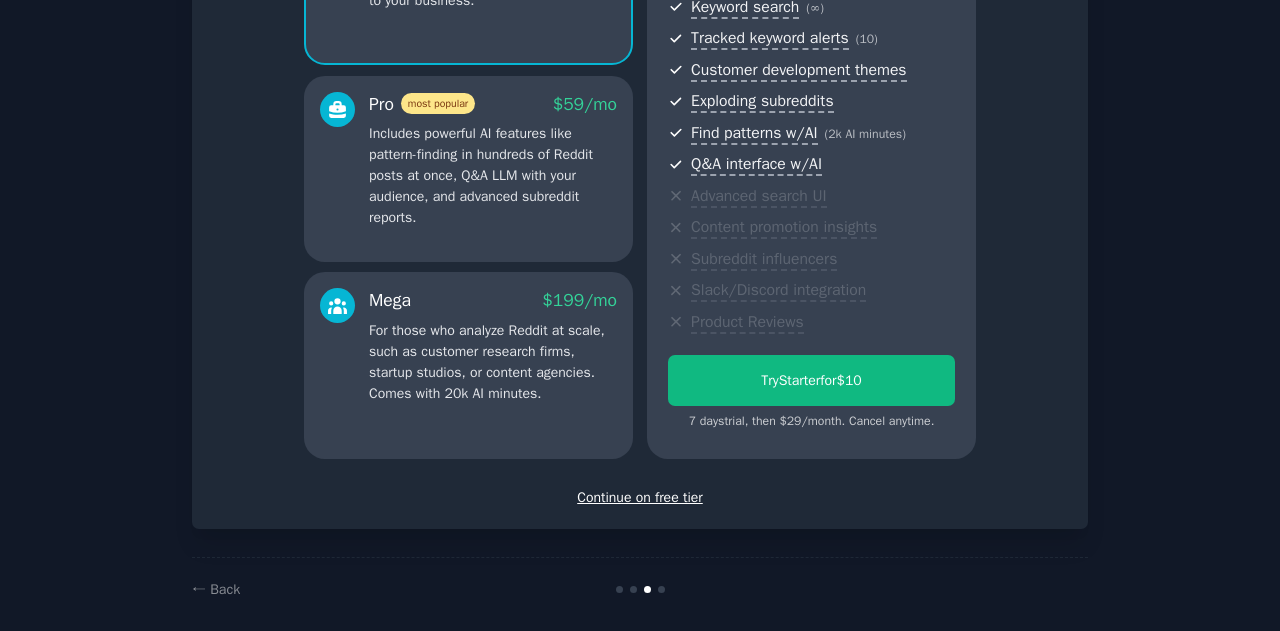 click on "Continue on free tier" at bounding box center (640, 497) 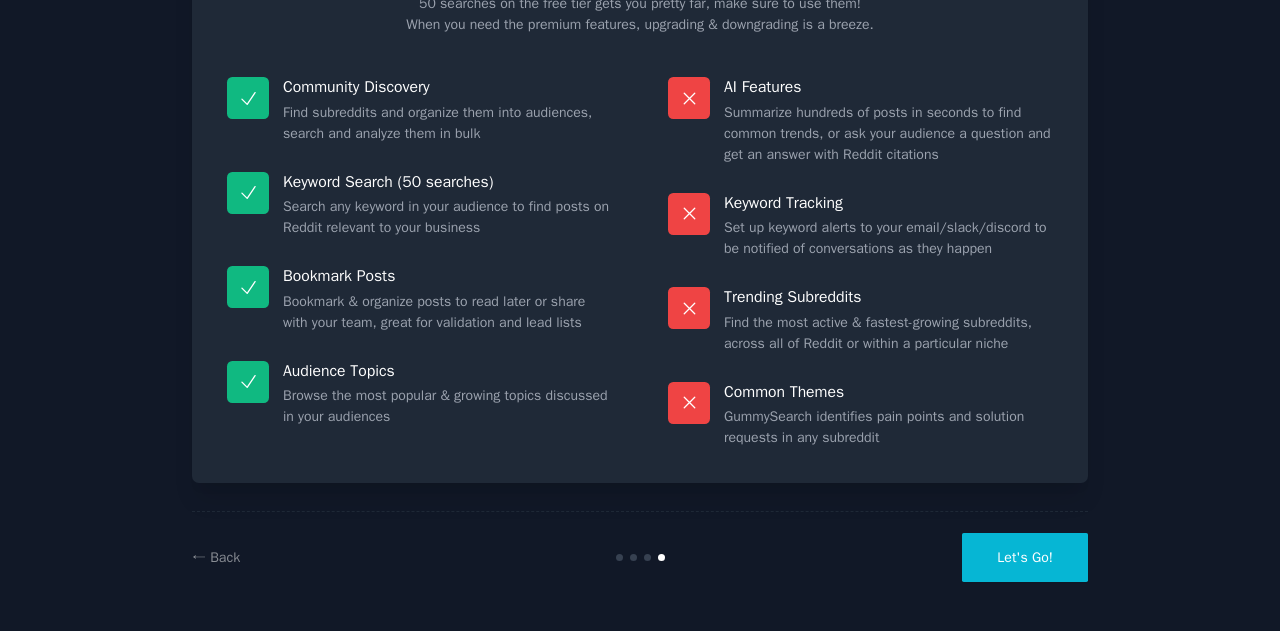 scroll, scrollTop: 147, scrollLeft: 0, axis: vertical 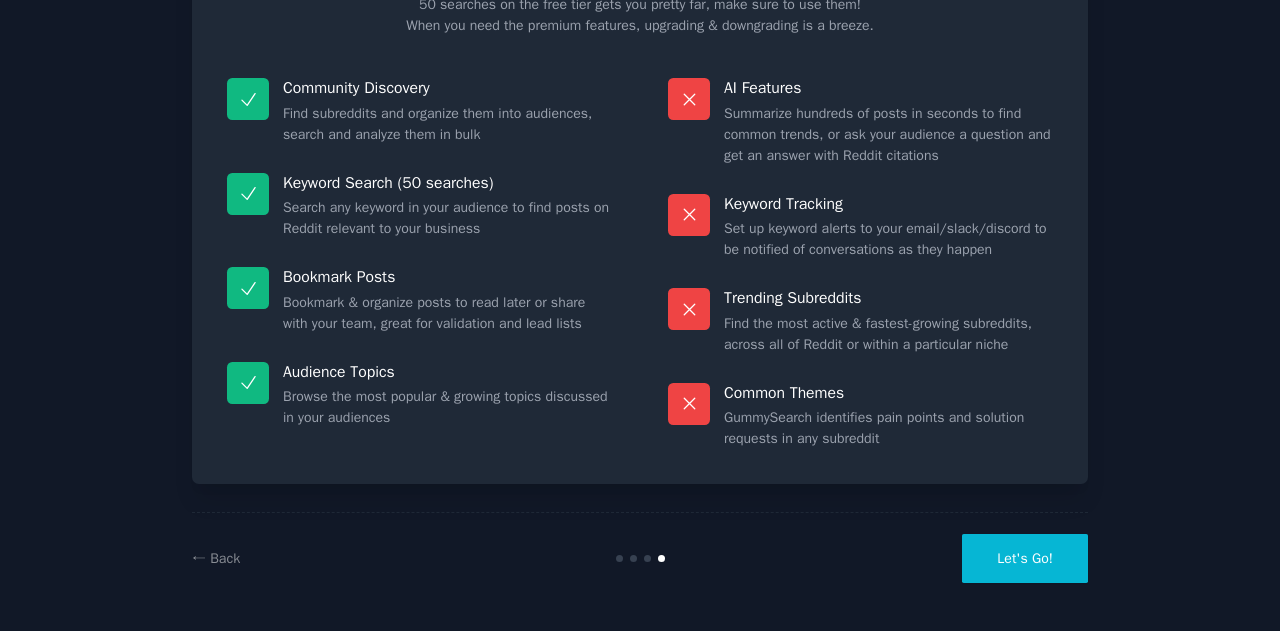 click on "Let's Go!" at bounding box center [1025, 558] 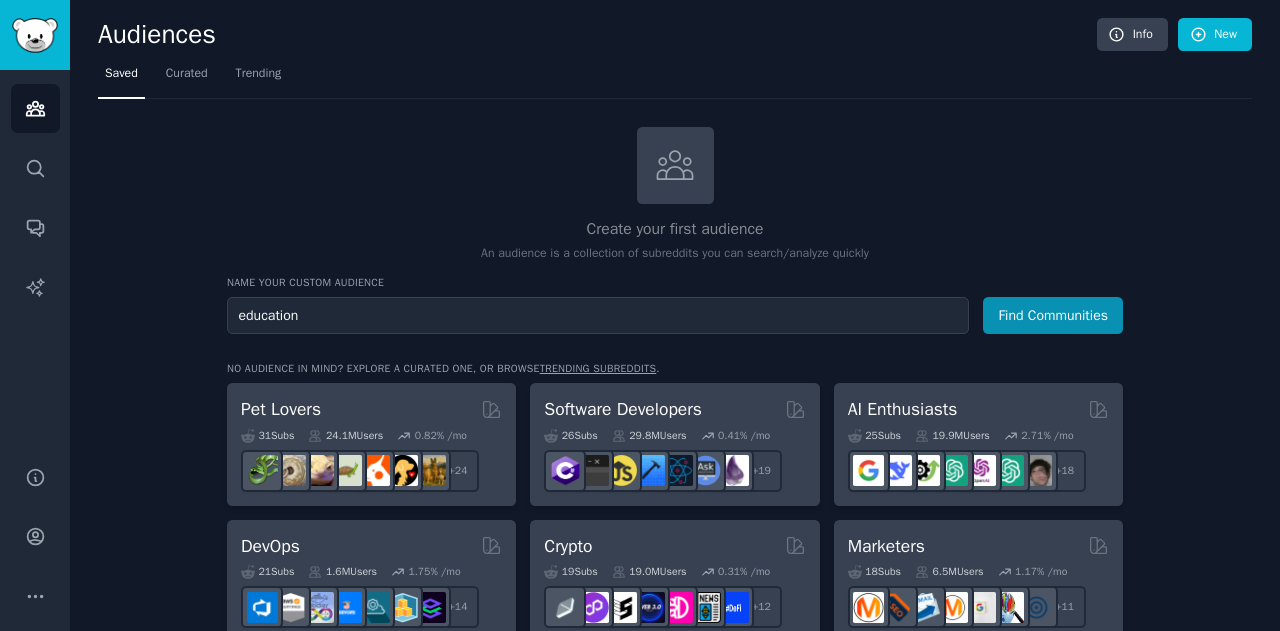 type on "education" 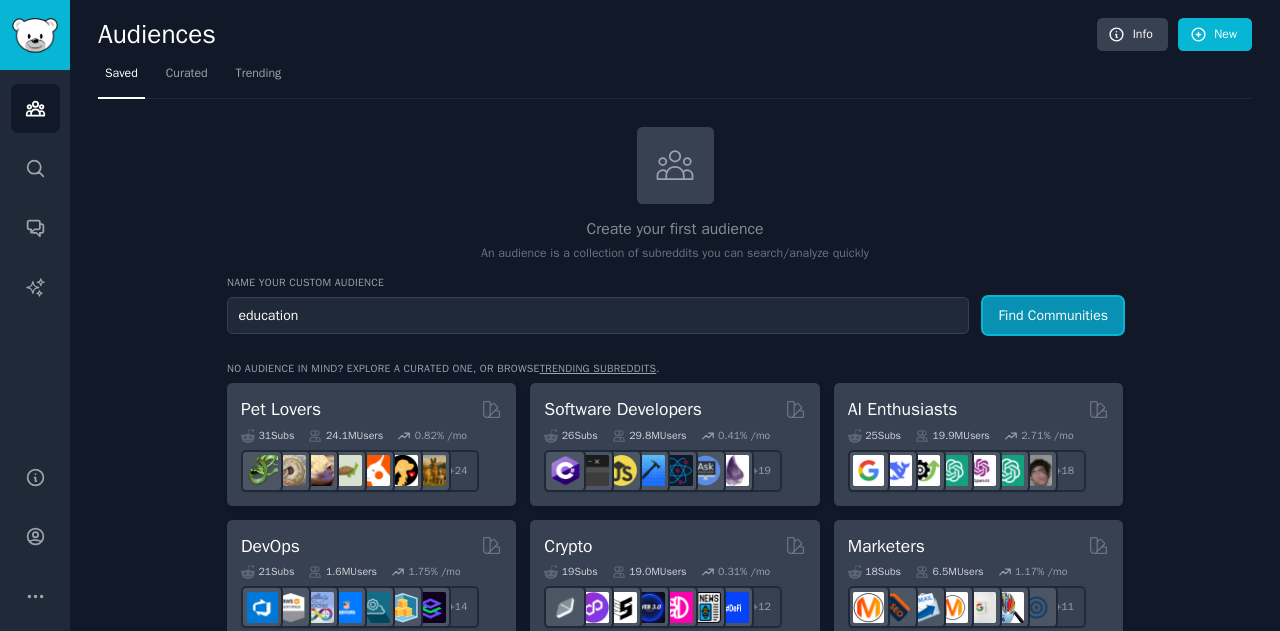 click on "Find Communities" at bounding box center [1053, 315] 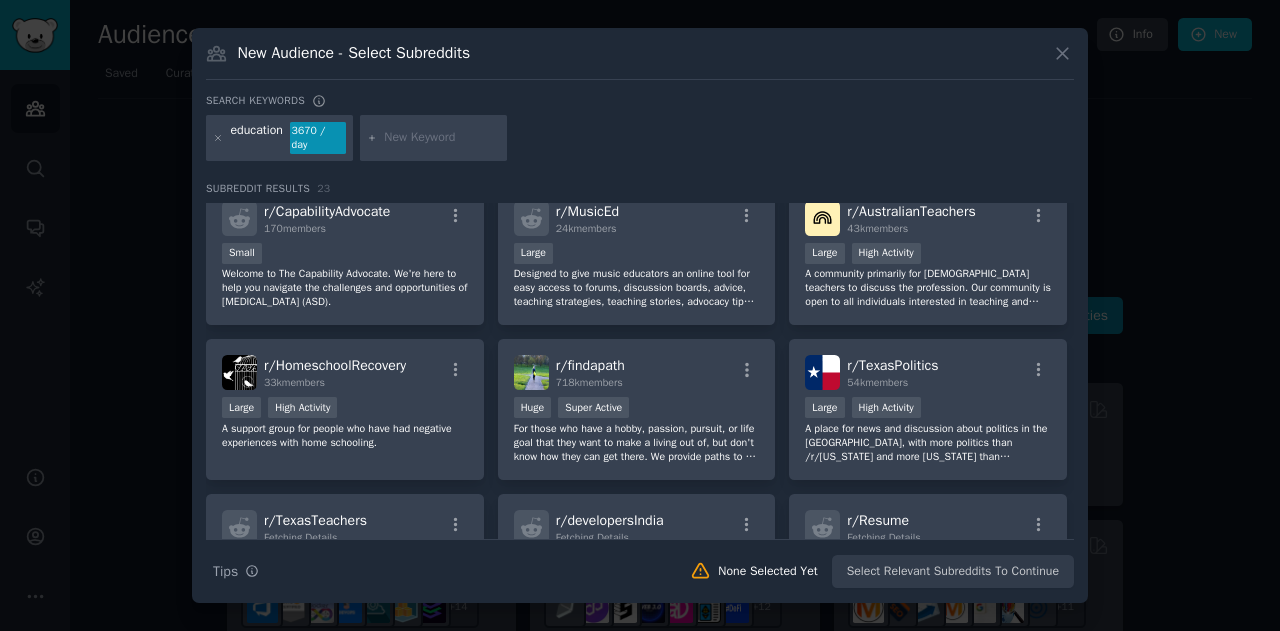 scroll, scrollTop: 647, scrollLeft: 0, axis: vertical 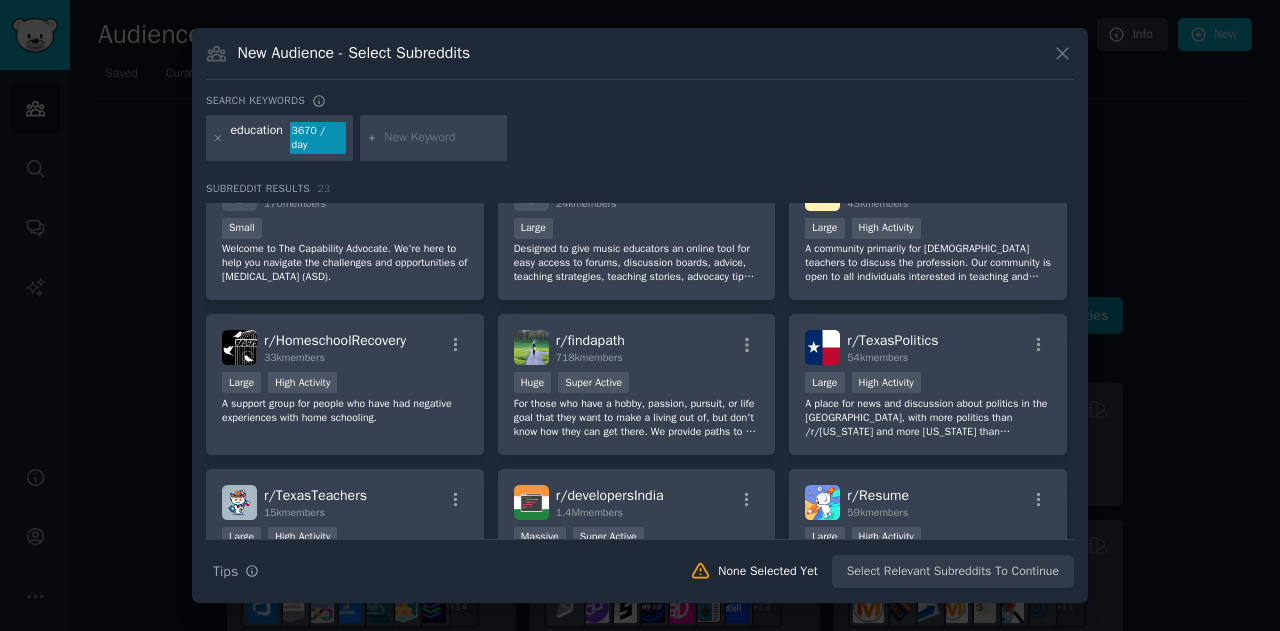 click on "Designed to give music educators an online tool for easy access to forums, discussion boards, advice, teaching strategies, teaching stories, advocacy tips, pertinent articles, rehearsal advice, and anything else that has to do with the field of Music Education!" at bounding box center [637, 263] 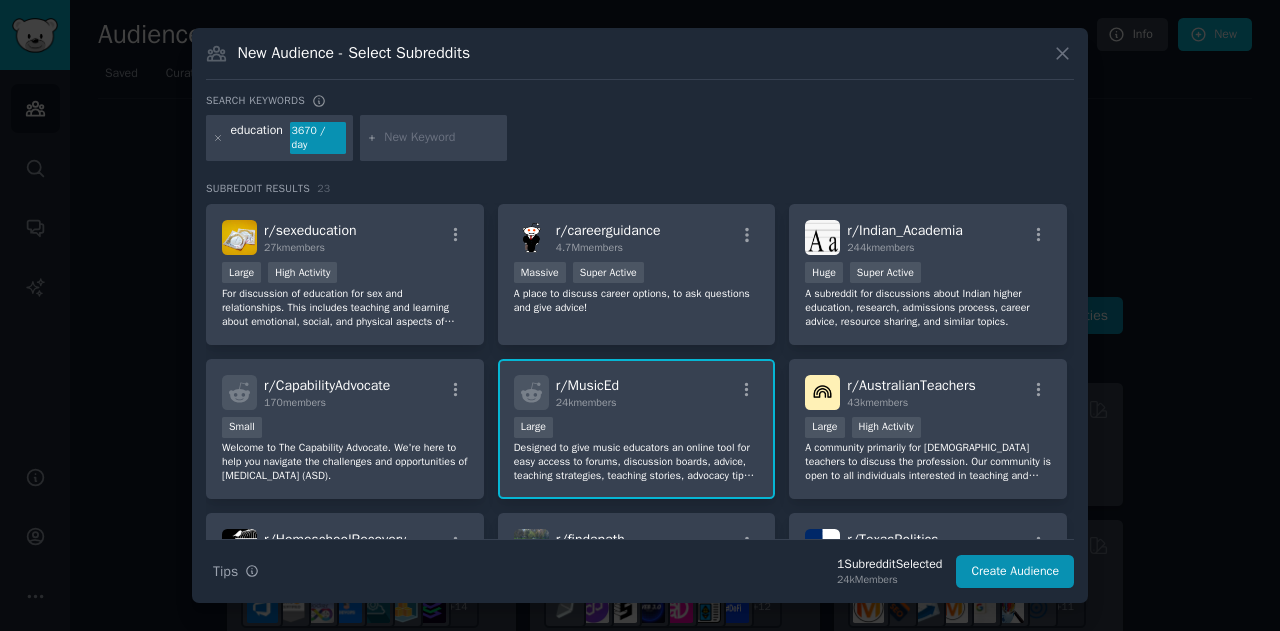 scroll, scrollTop: 347, scrollLeft: 0, axis: vertical 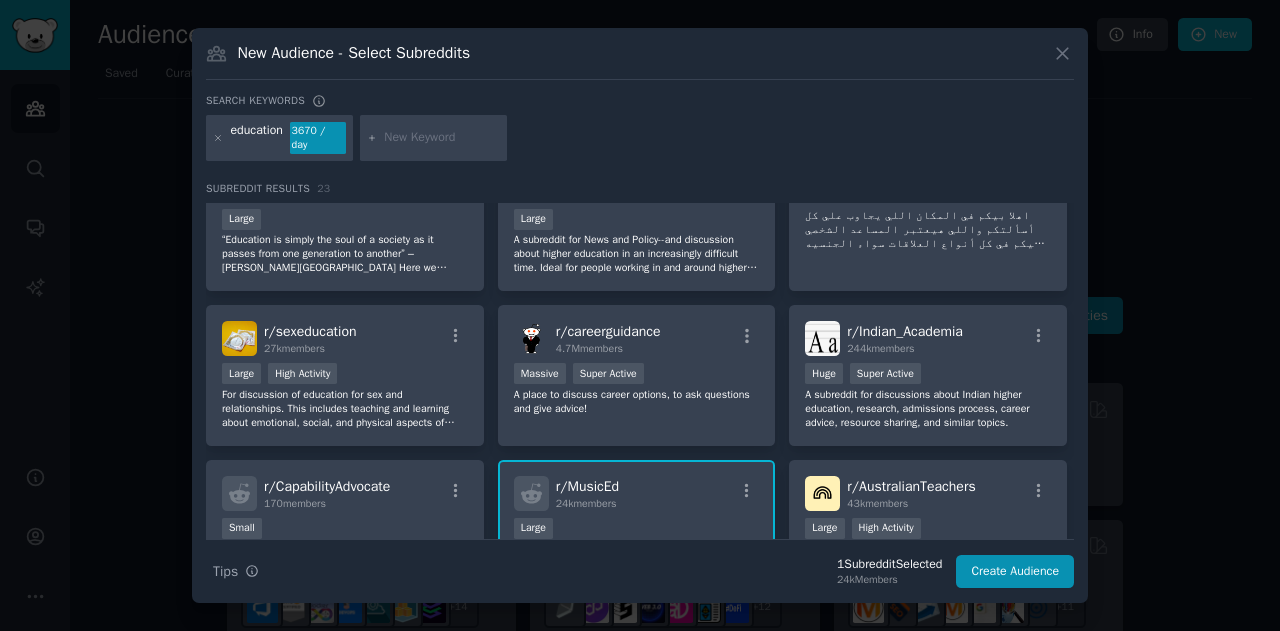 click on "Massive Super Active" at bounding box center [637, 375] 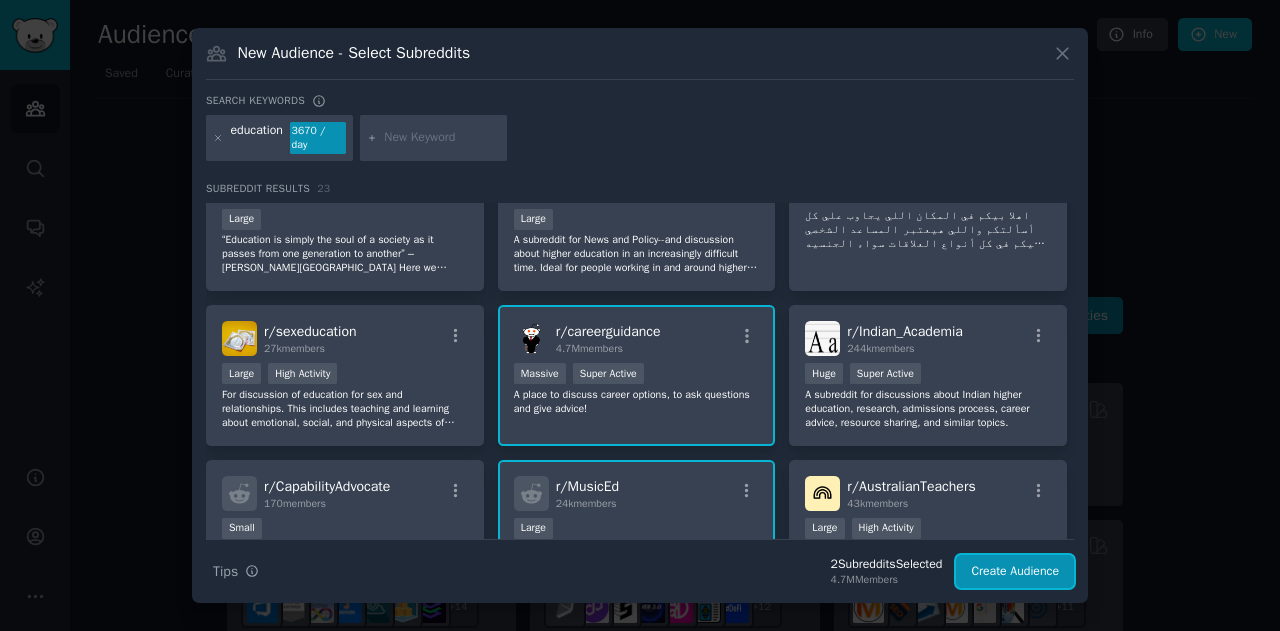 click on "Create Audience" at bounding box center (1015, 572) 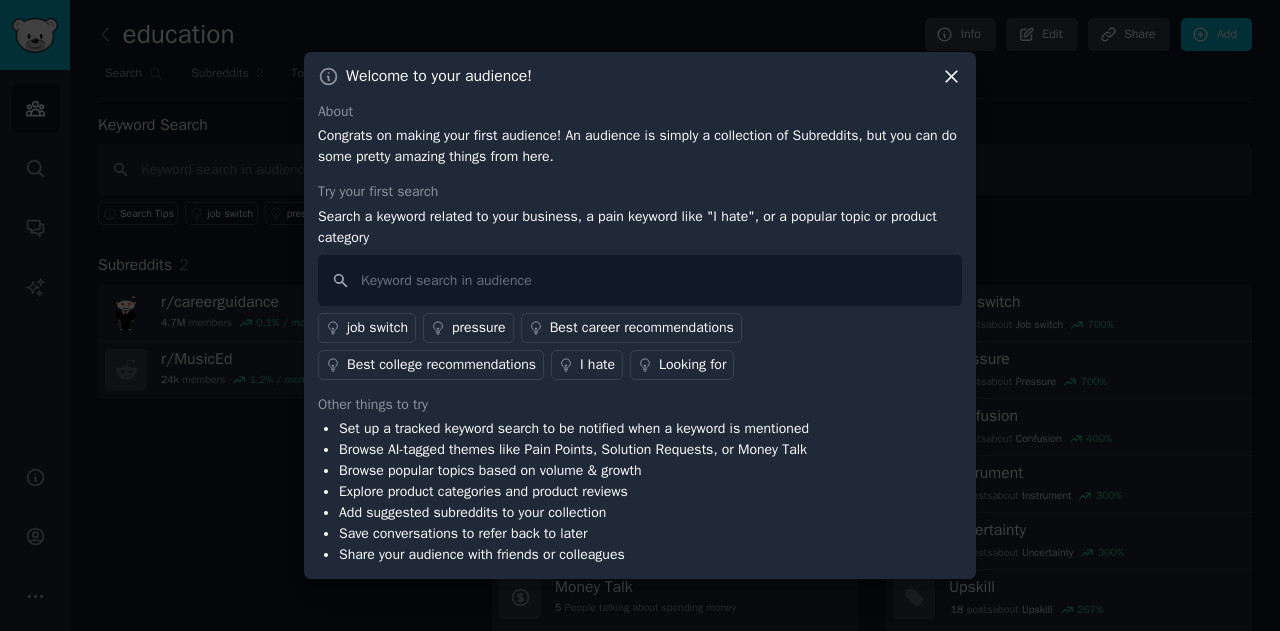 click on "job switch" at bounding box center [377, 327] 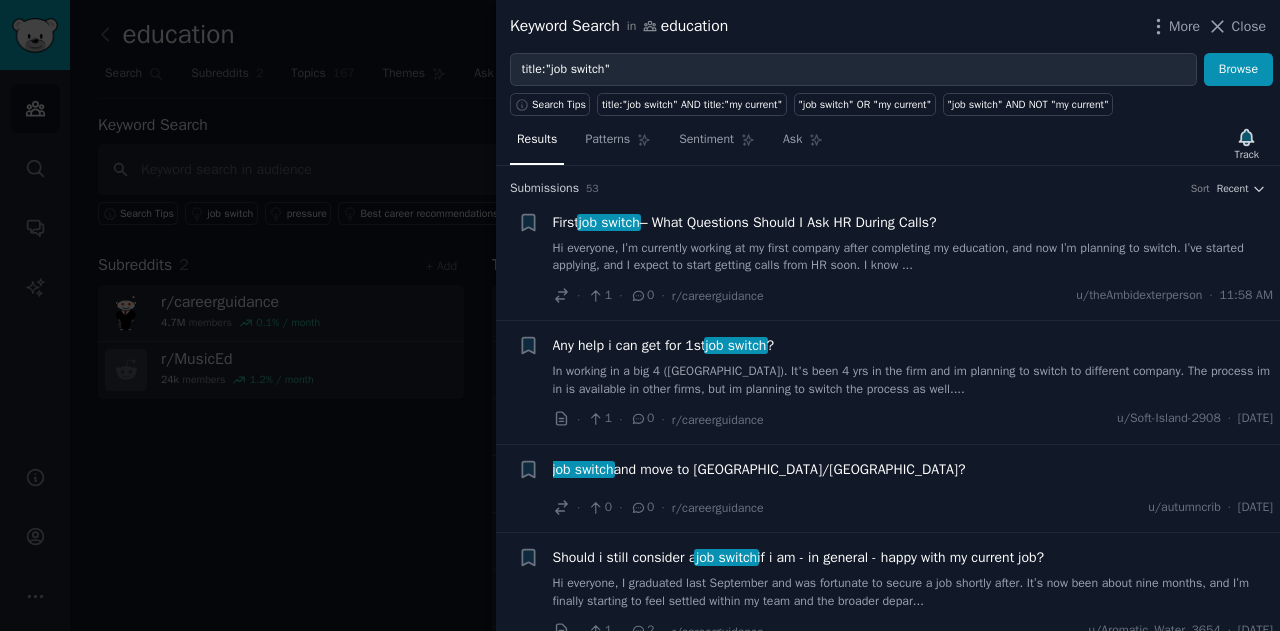 click on "Close" at bounding box center [1249, 26] 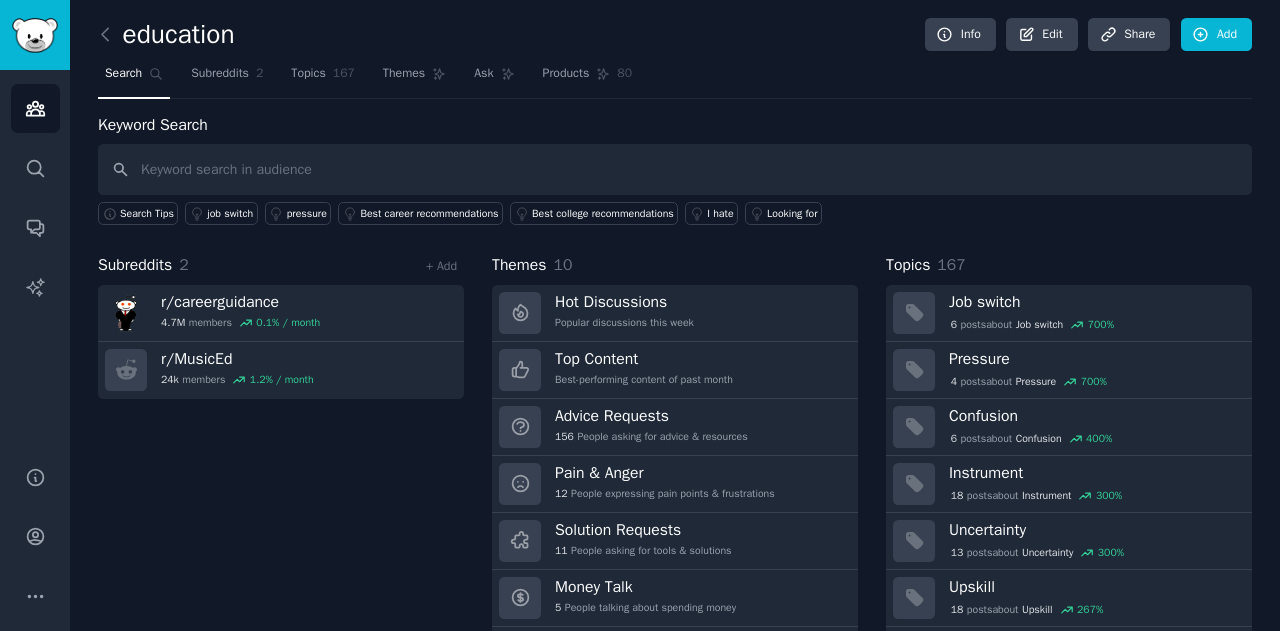 click on "Pain & Anger" at bounding box center [665, 473] 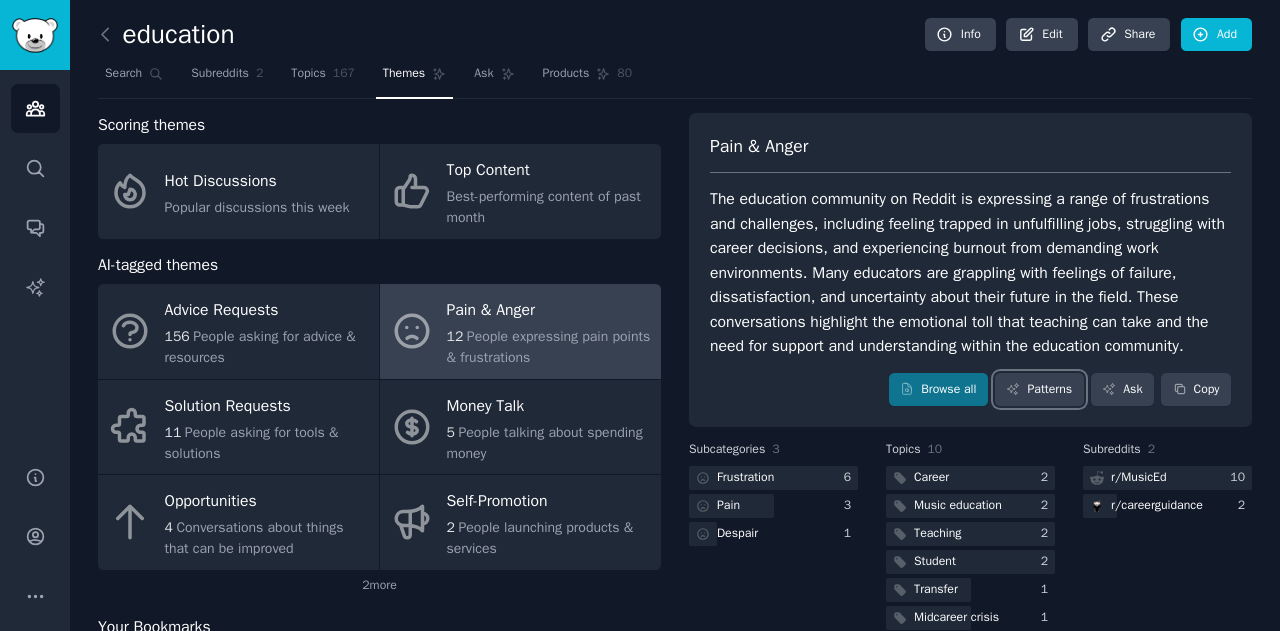 click on "Patterns" at bounding box center [1039, 390] 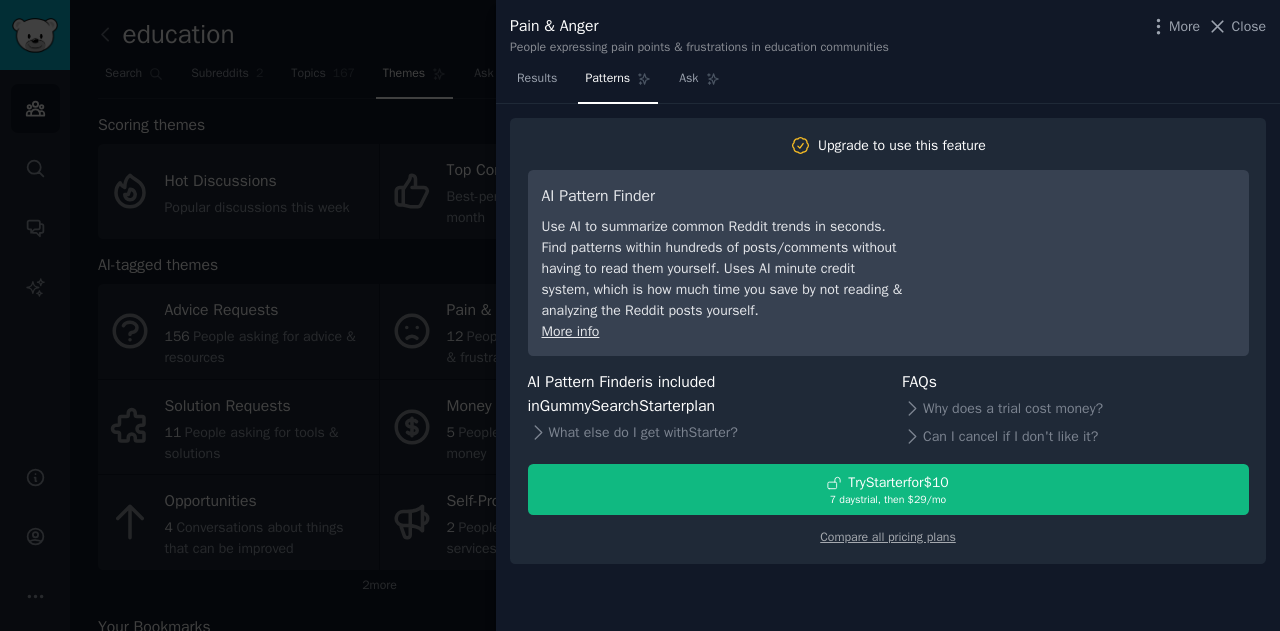 click at bounding box center (640, 315) 